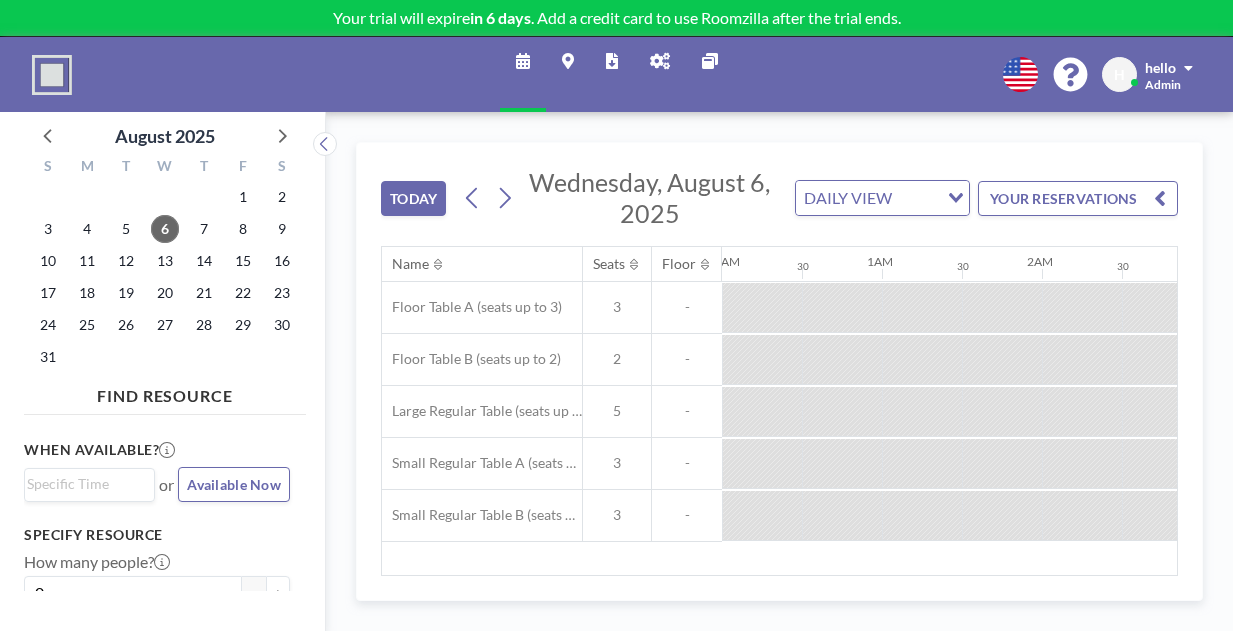 scroll, scrollTop: 0, scrollLeft: 0, axis: both 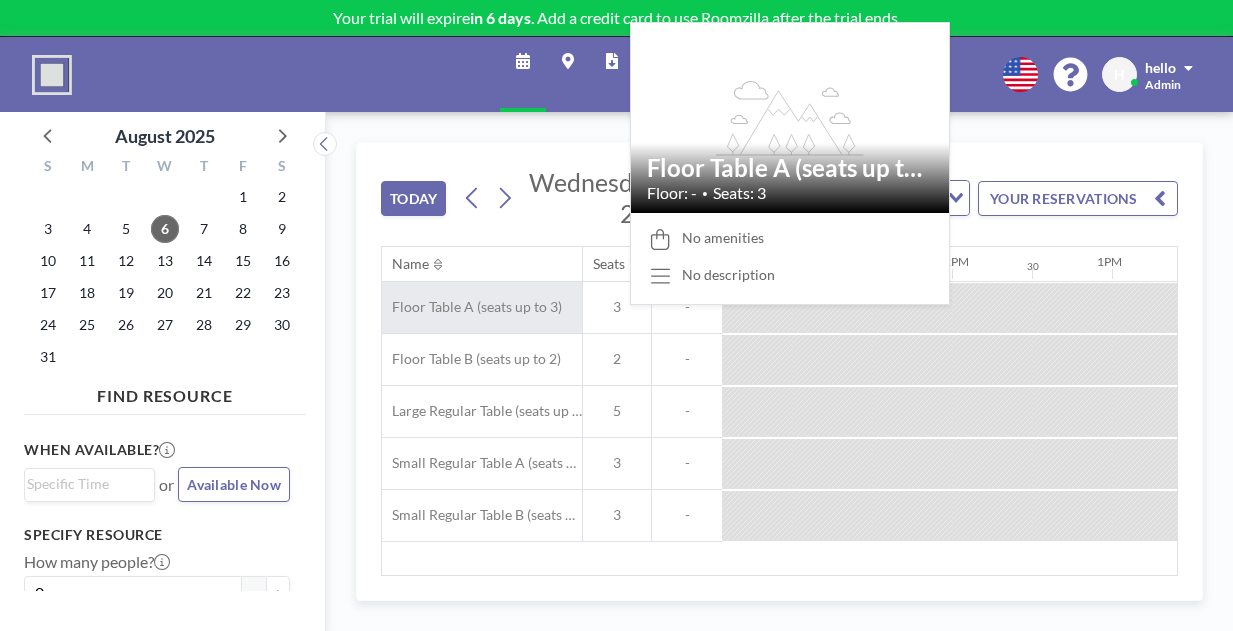 click on "Floor Table A (seats up to 3)" at bounding box center (472, 307) 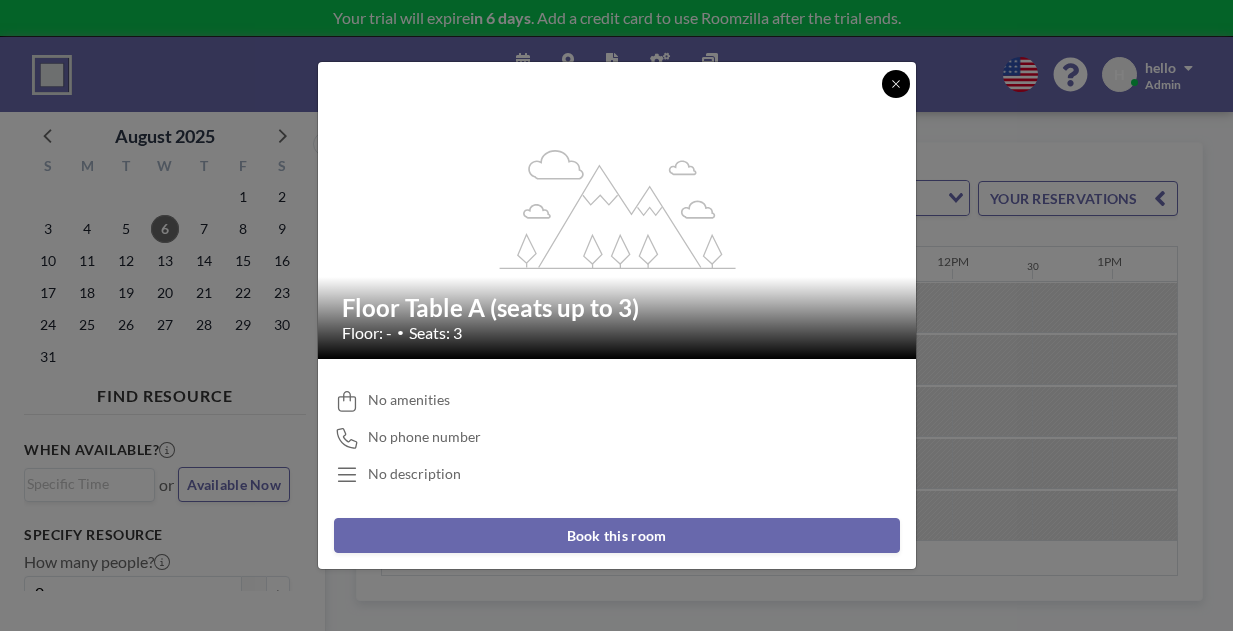 click 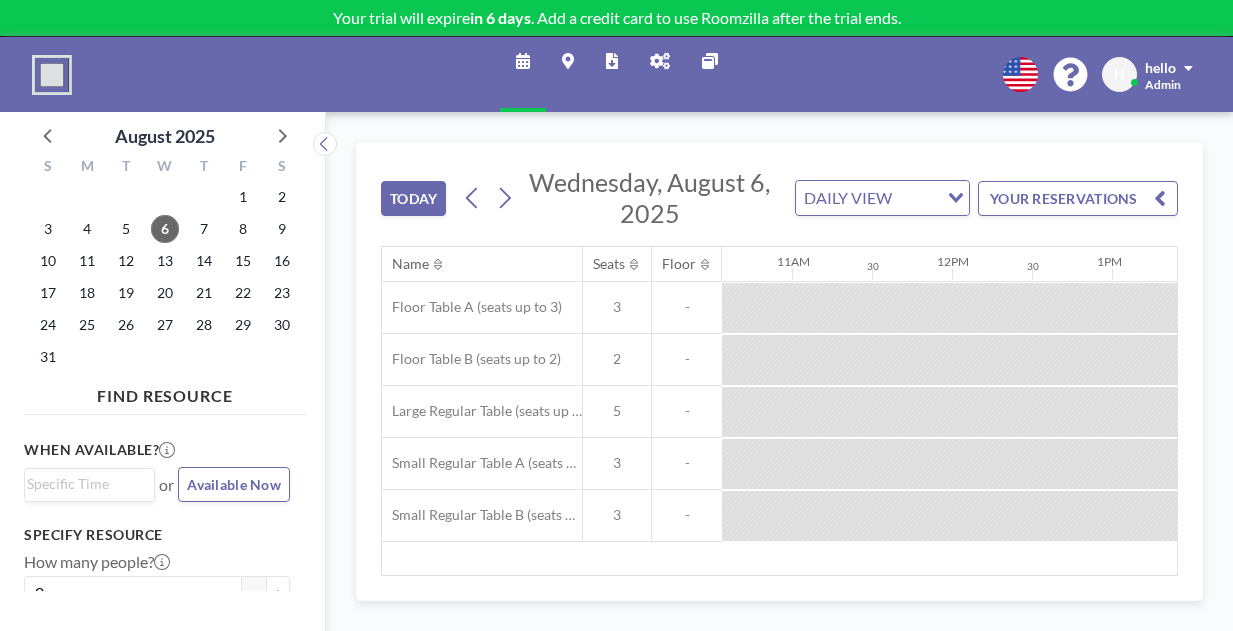 click at bounding box center (660, 61) 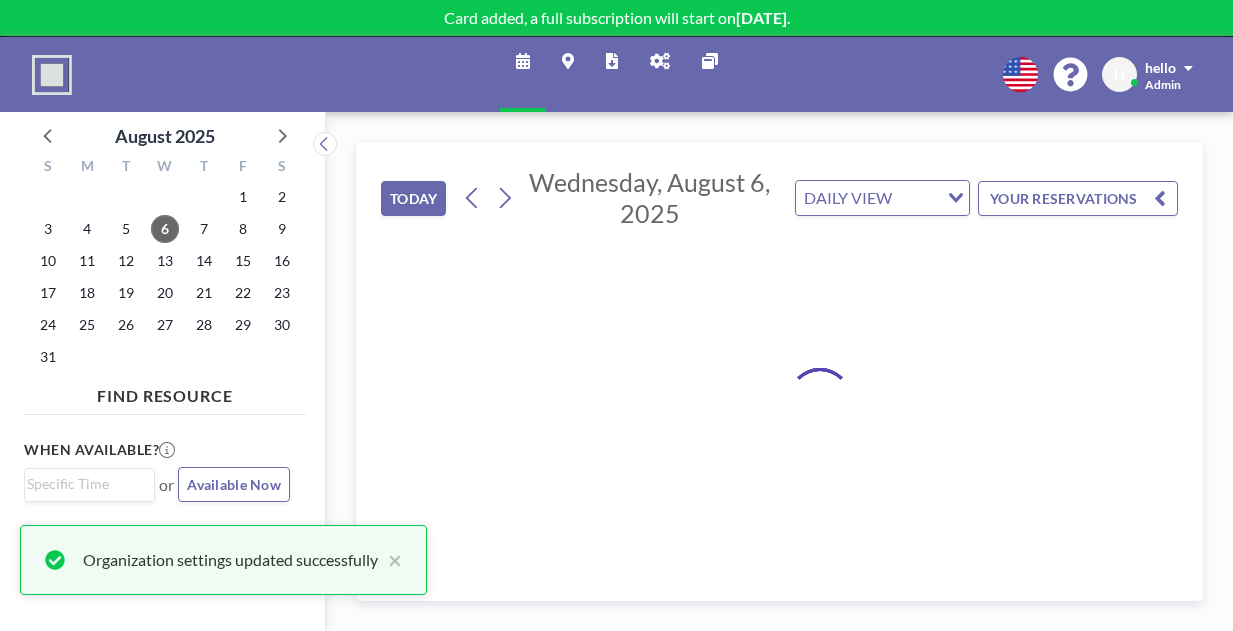 scroll, scrollTop: 0, scrollLeft: 0, axis: both 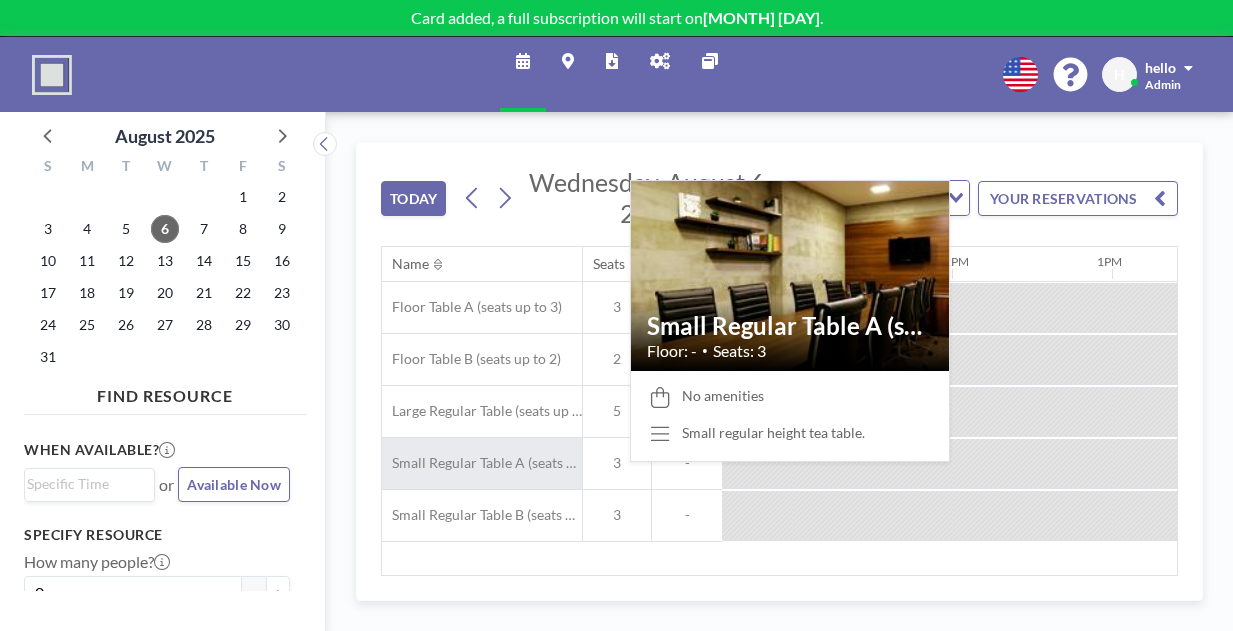 click on "Small Regular Table A (seats up to 3)" at bounding box center [482, 463] 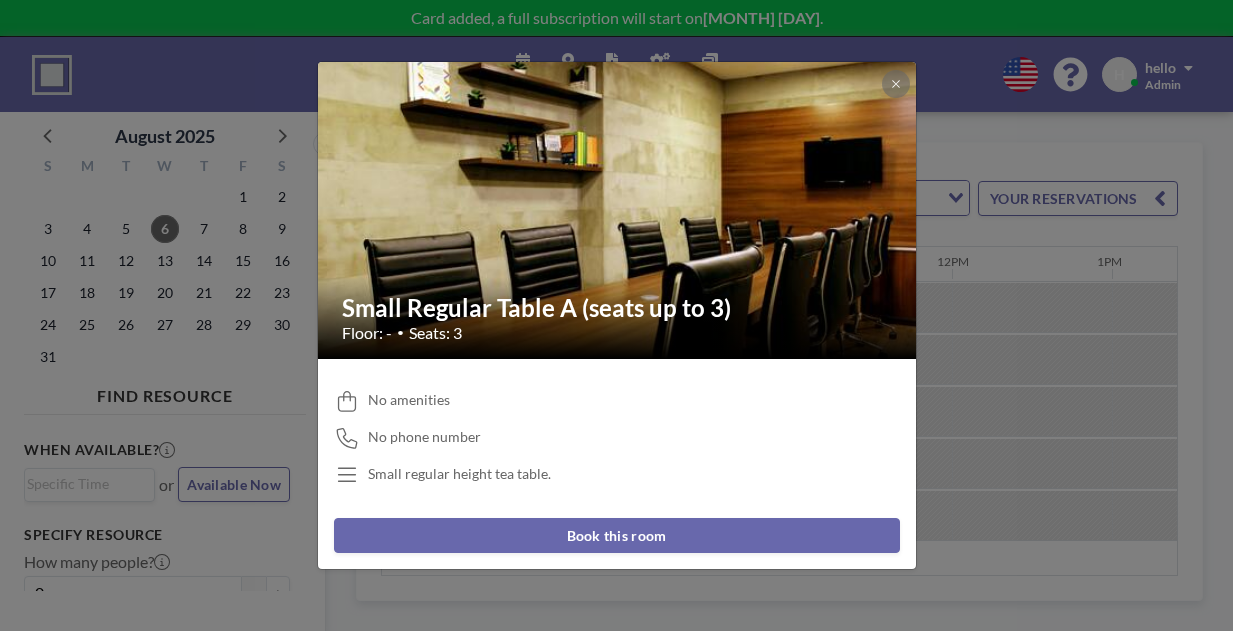 click on "Book this room" at bounding box center (617, 535) 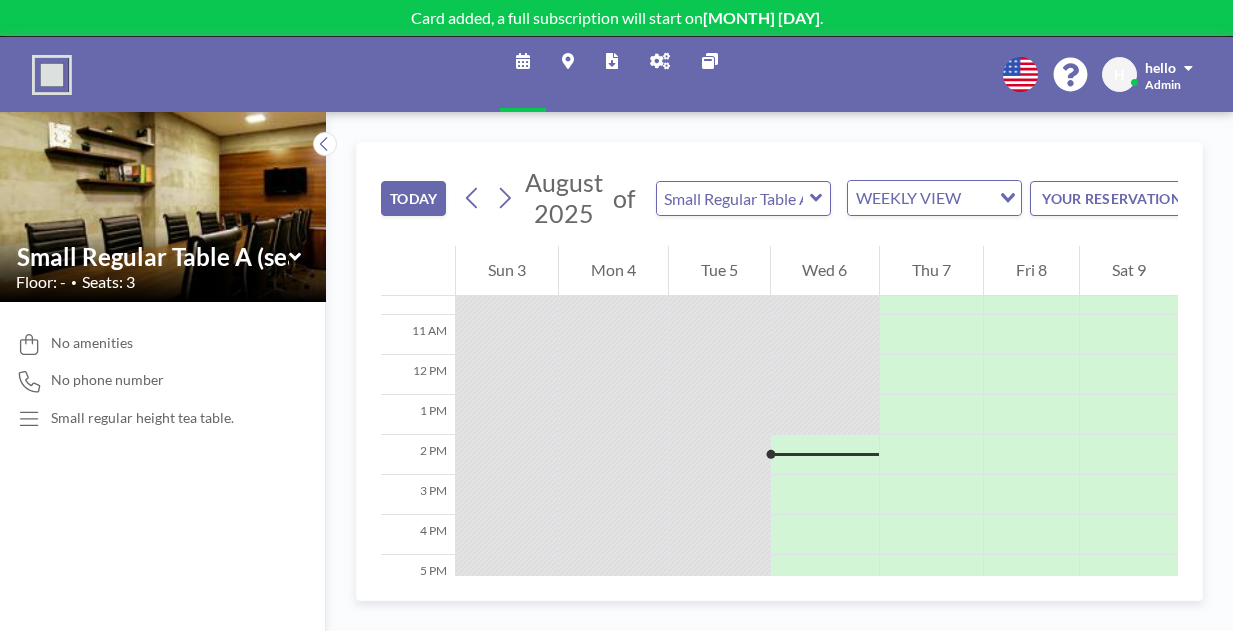 scroll, scrollTop: 422, scrollLeft: 0, axis: vertical 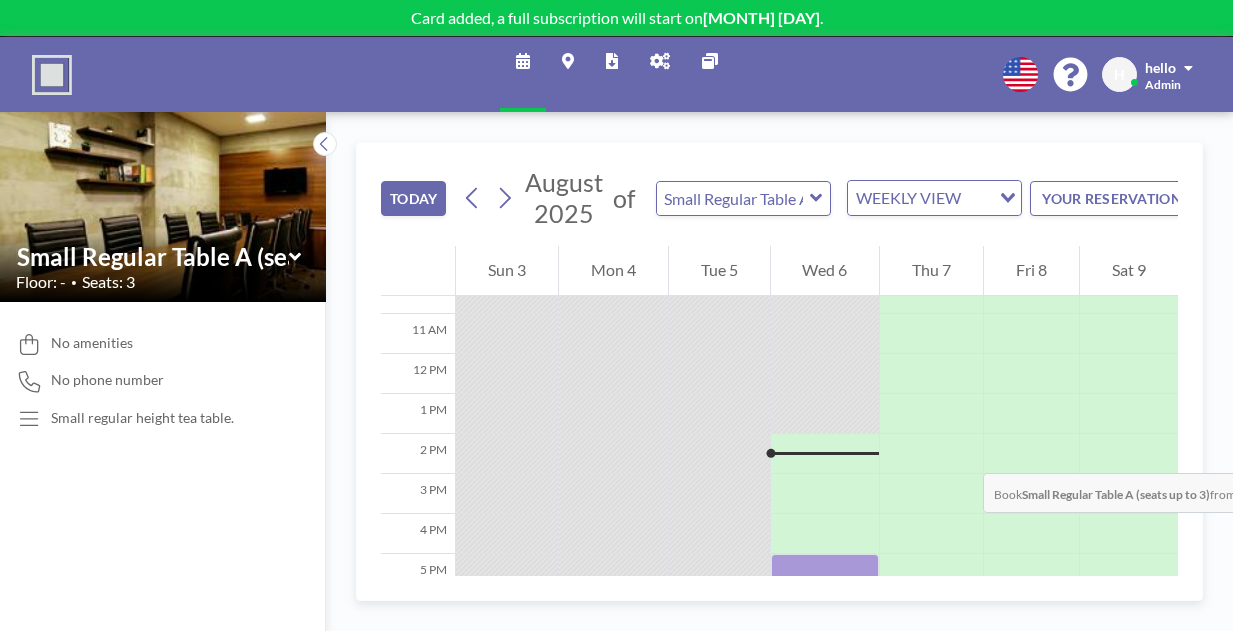 click at bounding box center (825, 574) 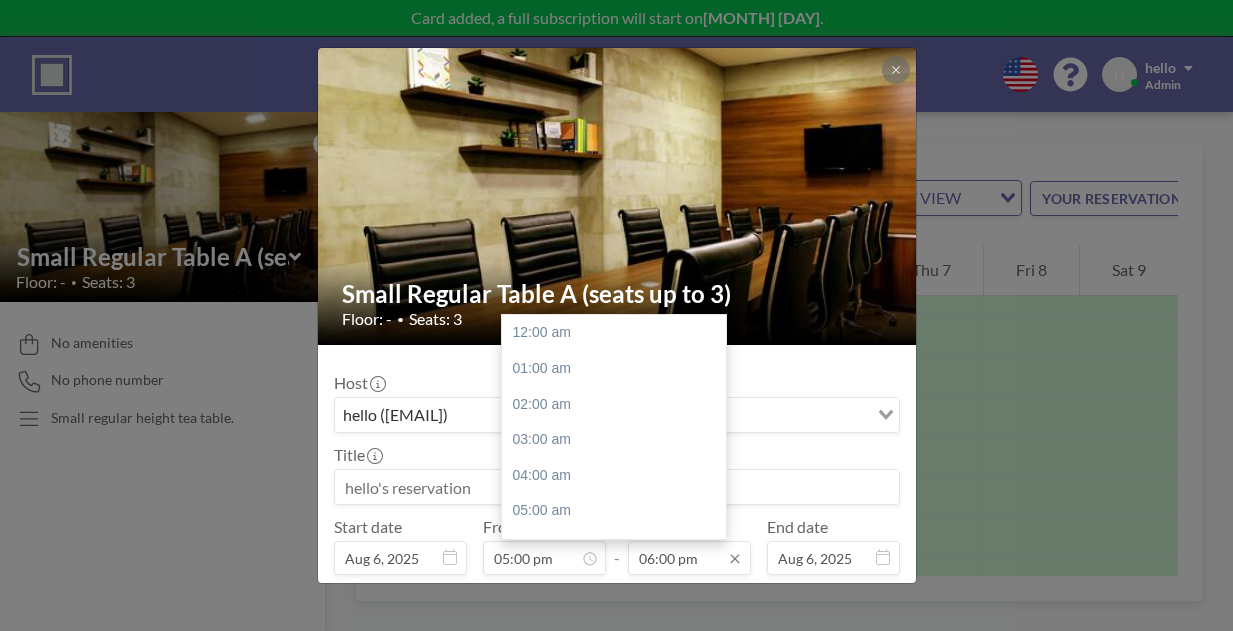 scroll, scrollTop: 542, scrollLeft: 0, axis: vertical 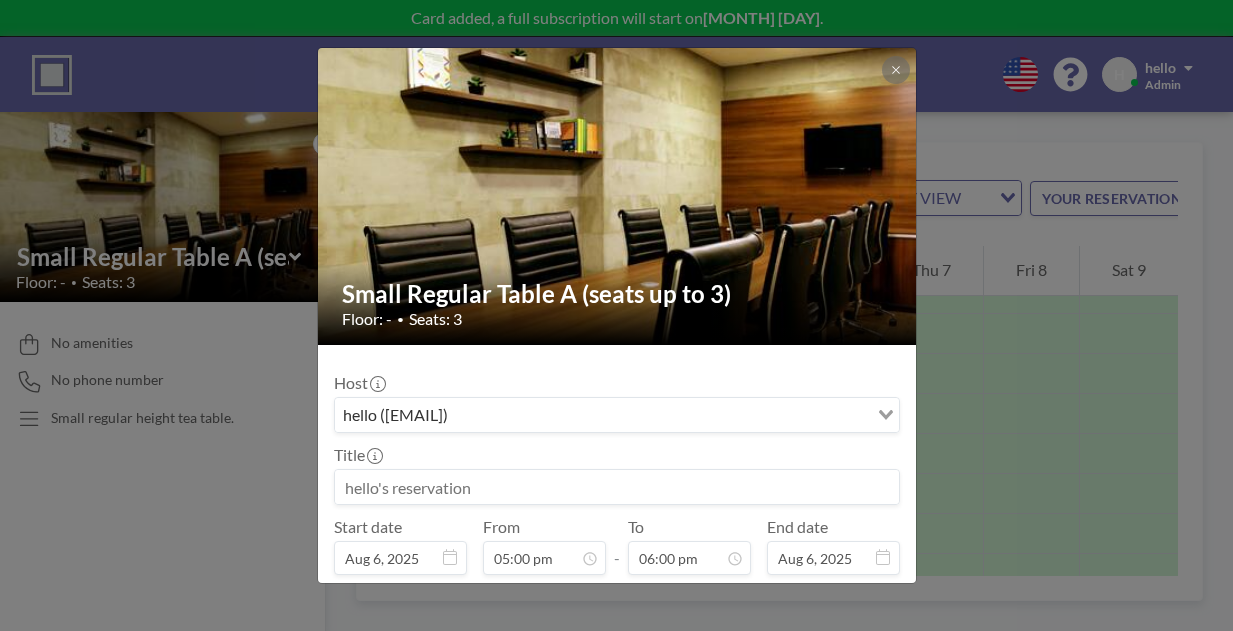 click at bounding box center [617, 487] 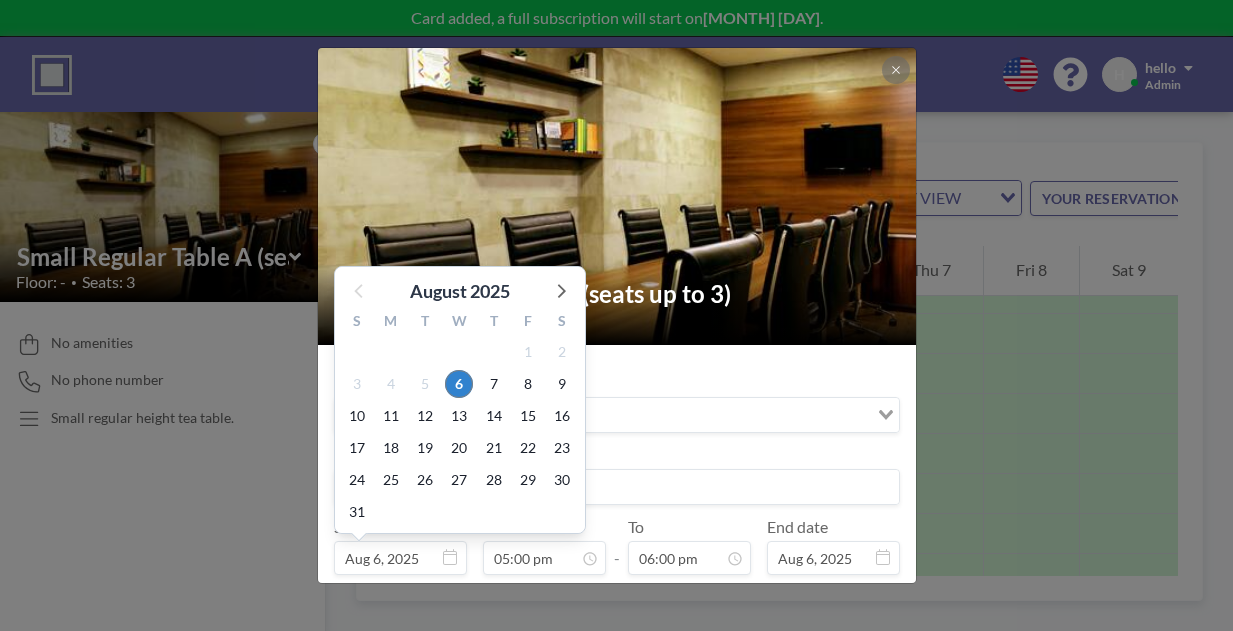 scroll, scrollTop: 63, scrollLeft: 0, axis: vertical 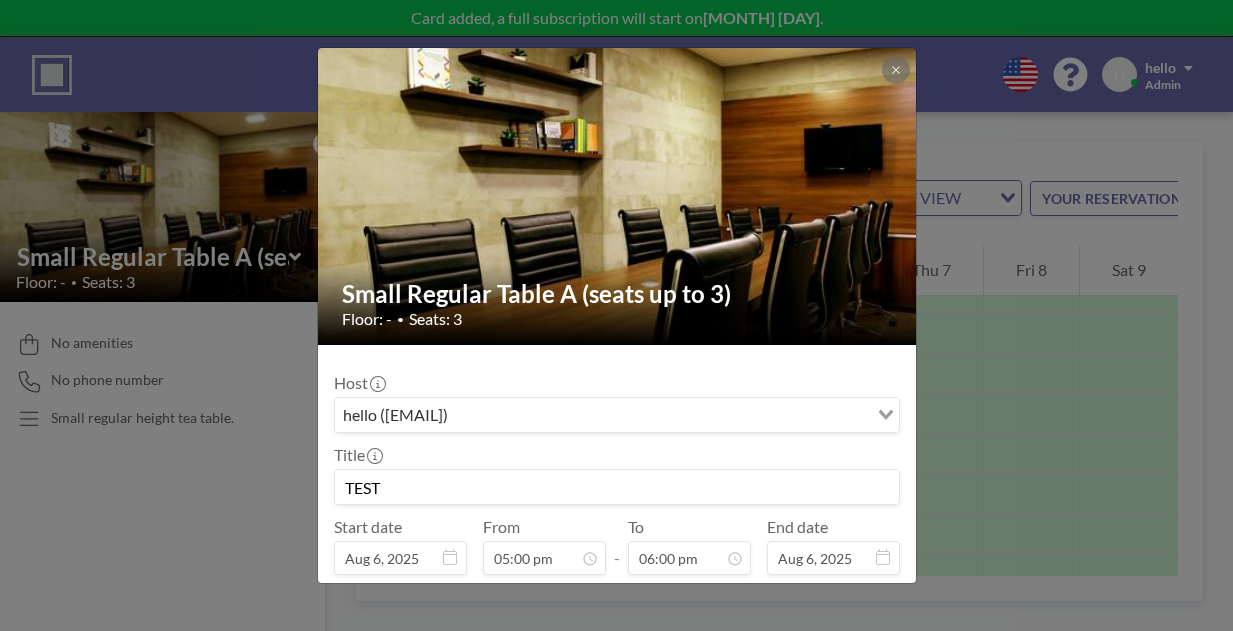type on "TEST" 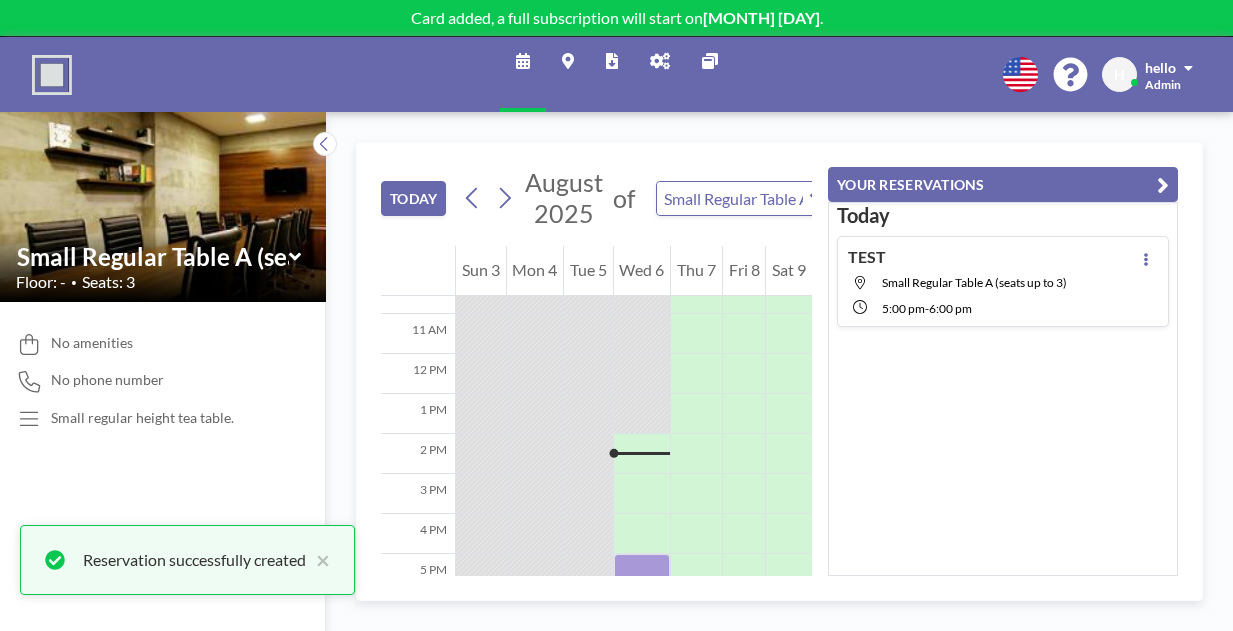 click on "Small Regular Table A (seats up to 3)" at bounding box center (974, 282) 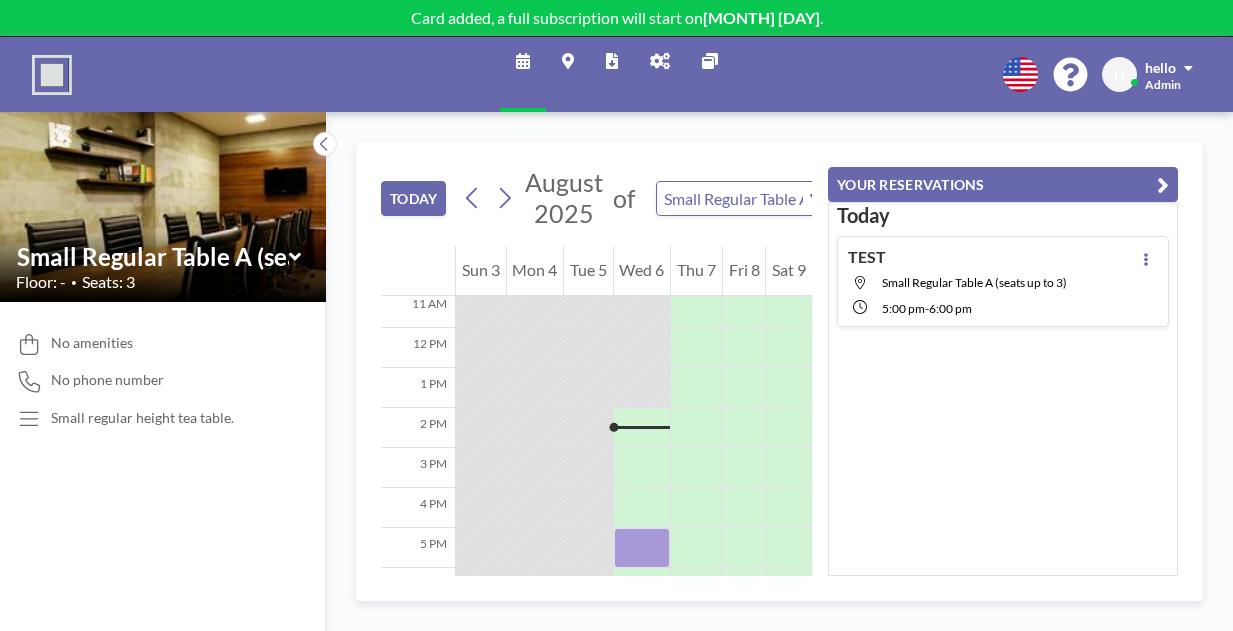 click on "YOUR RESERVATIONS" at bounding box center [1003, 184] 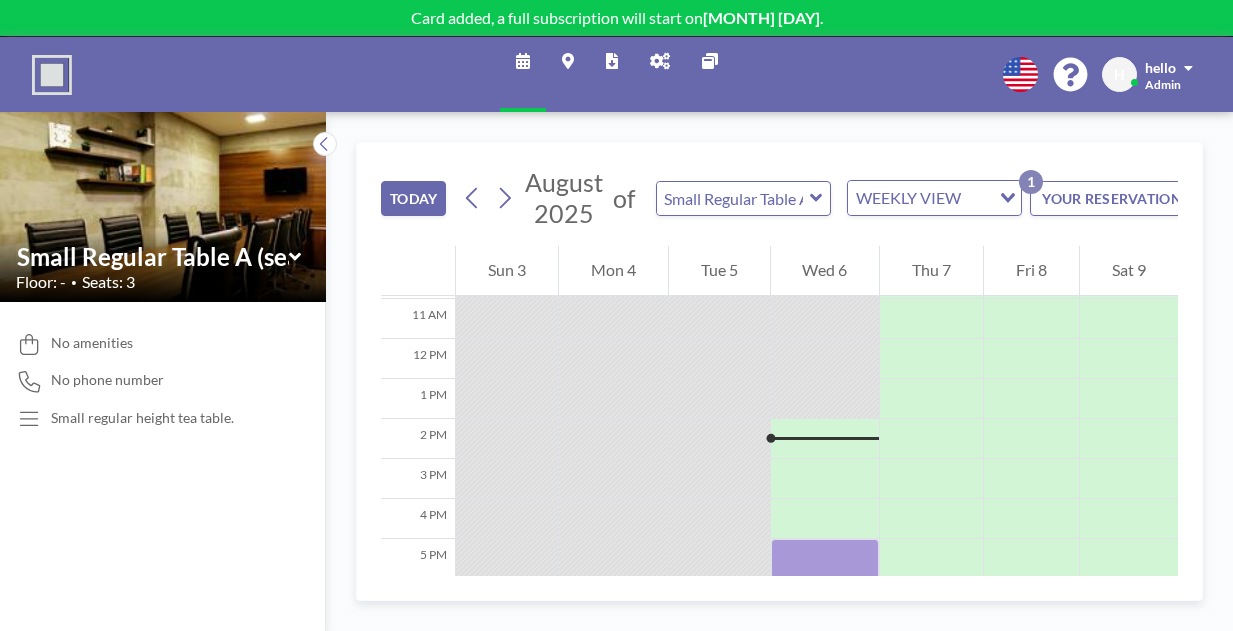 scroll, scrollTop: 426, scrollLeft: 0, axis: vertical 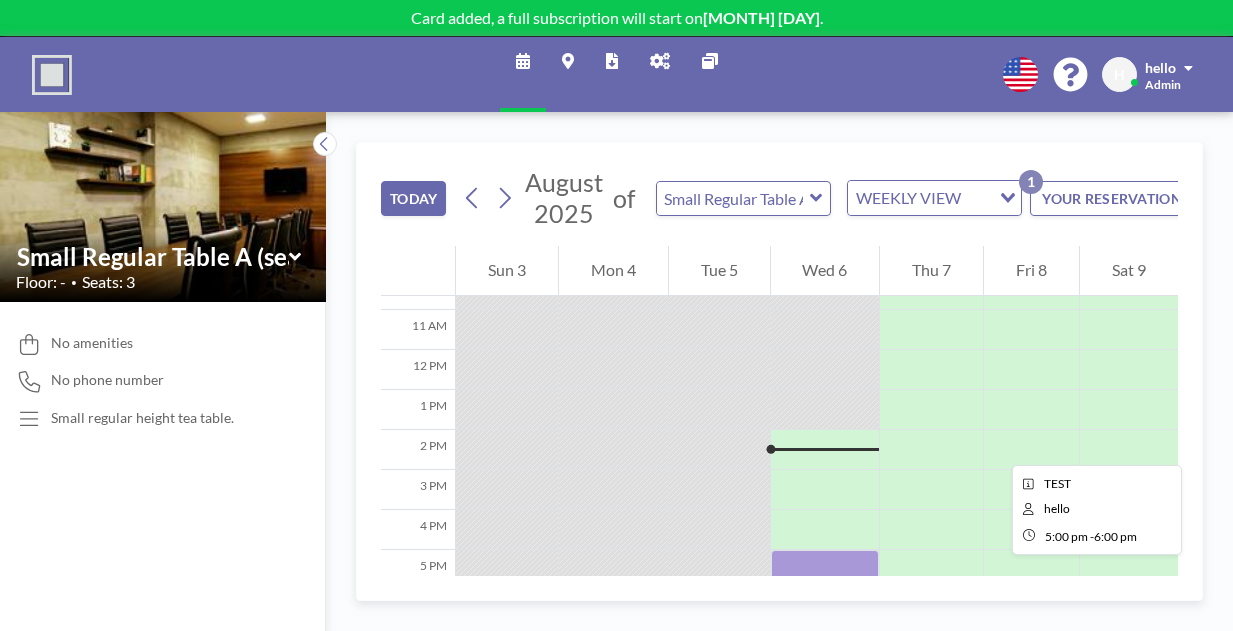 click at bounding box center [825, 570] 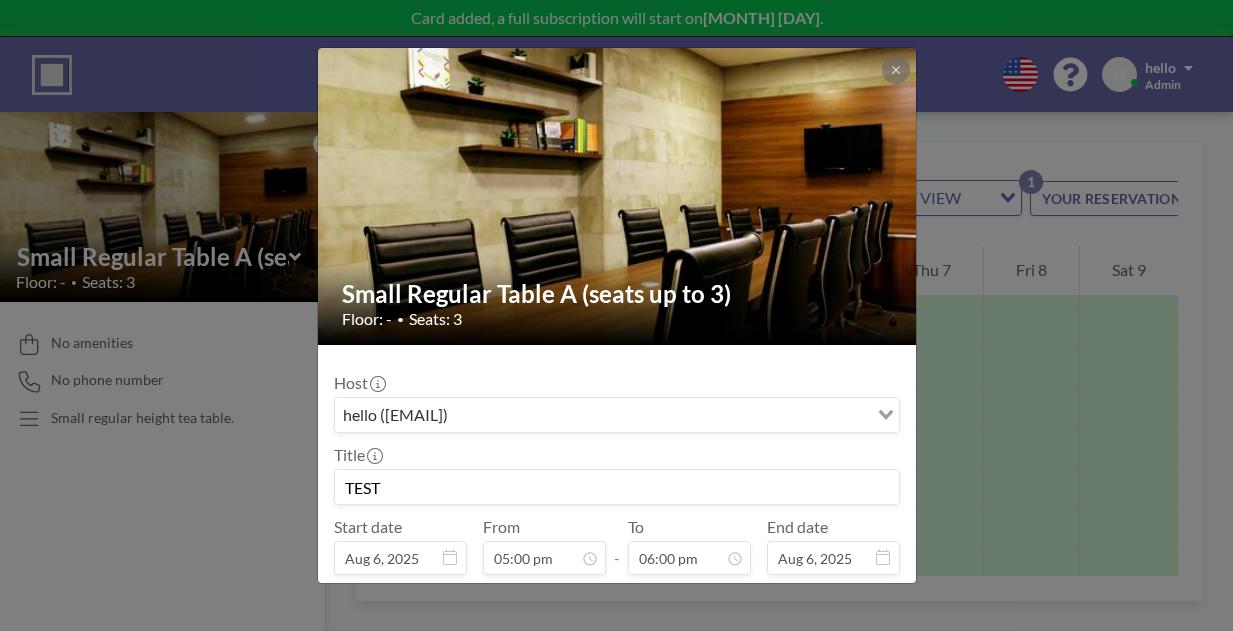 click on "REMOVE" at bounding box center [725, 653] 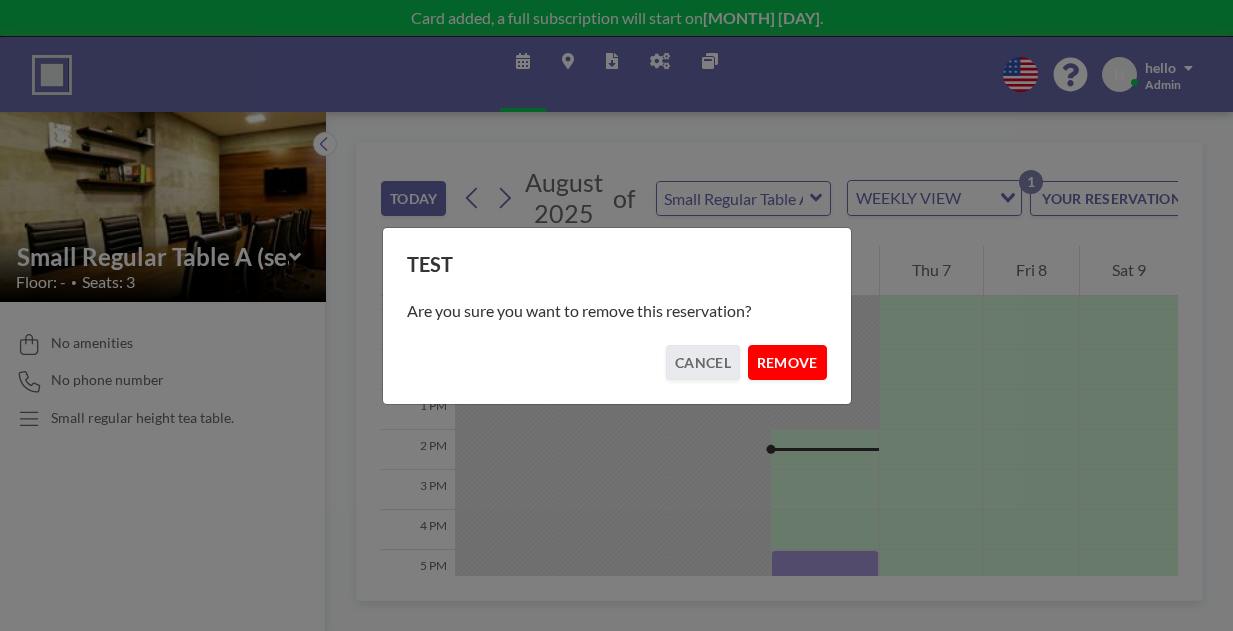 click on "REMOVE" at bounding box center [787, 362] 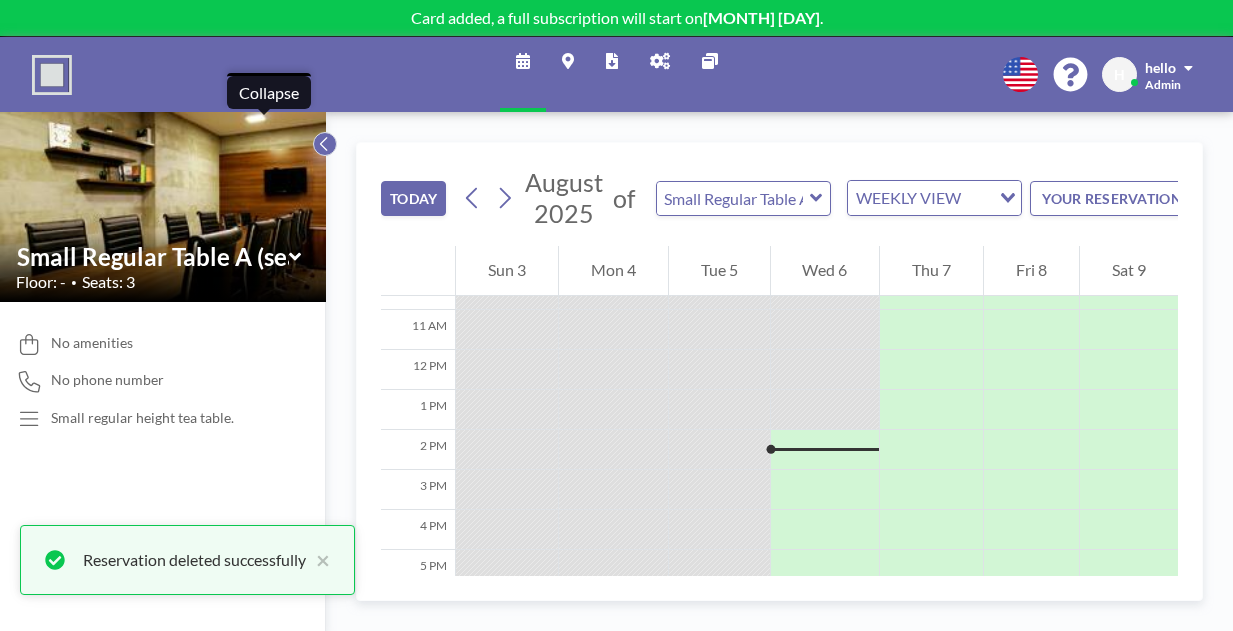 click 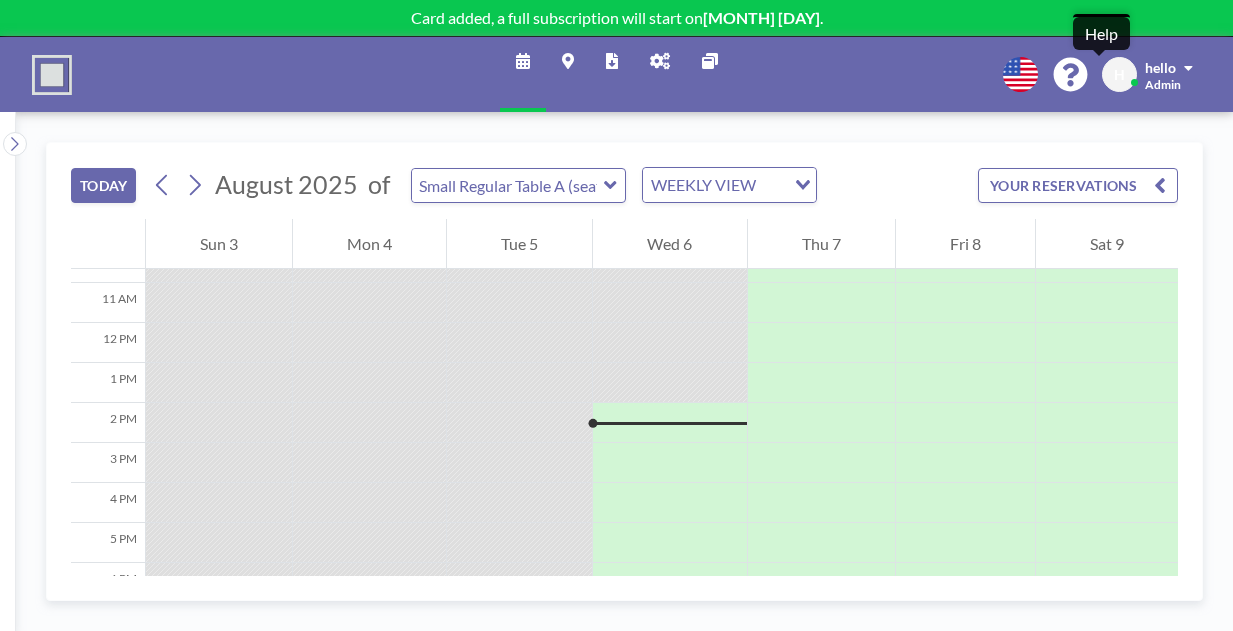click 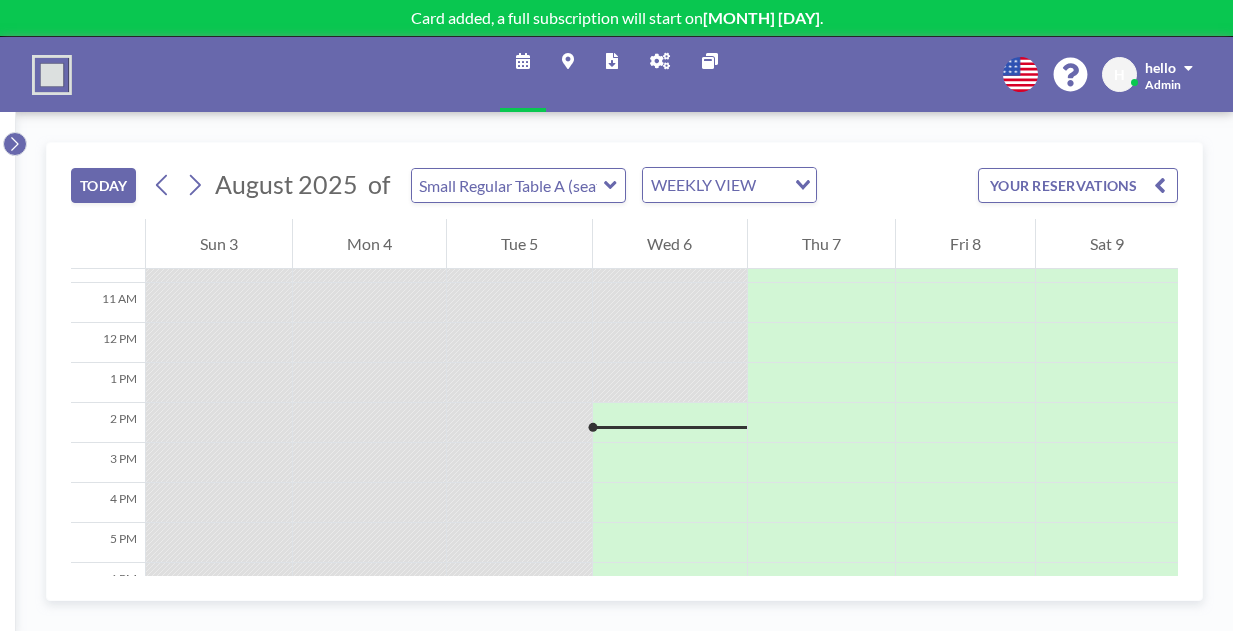 click 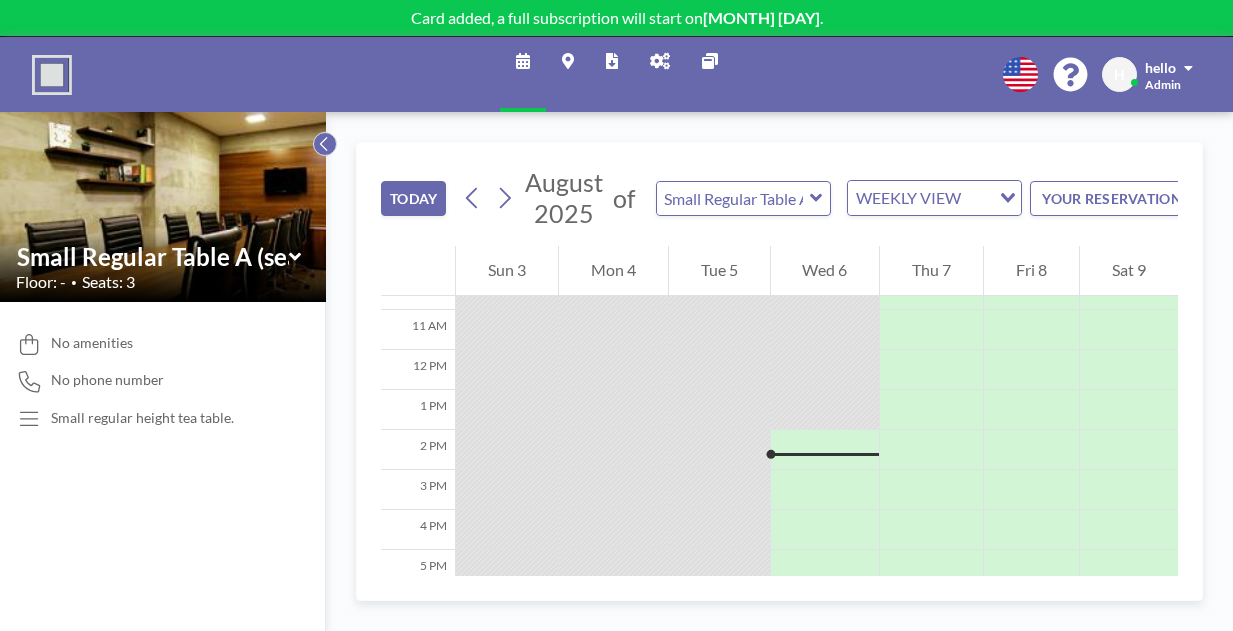 click at bounding box center (325, 144) 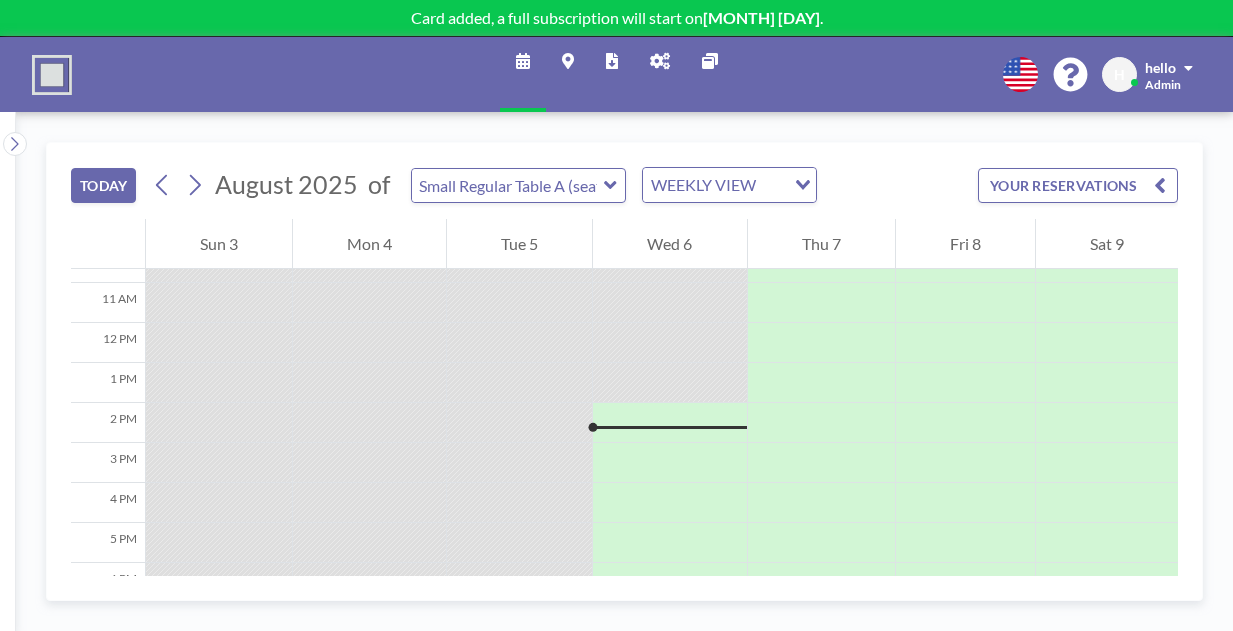 click at bounding box center (52, 75) 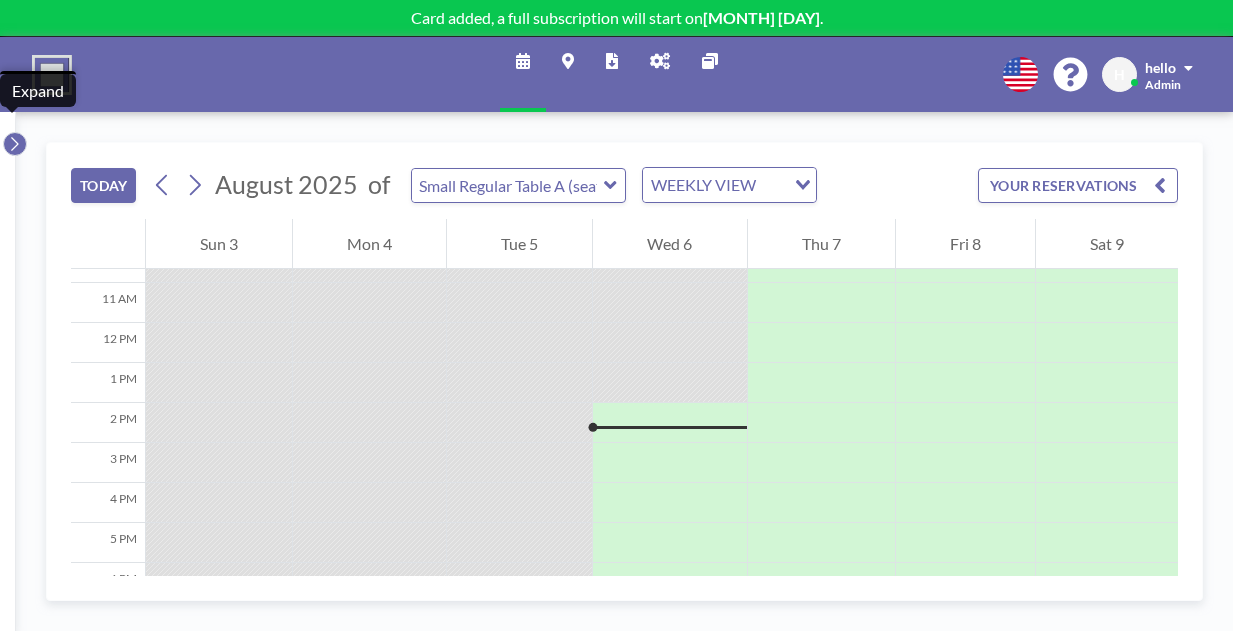 click 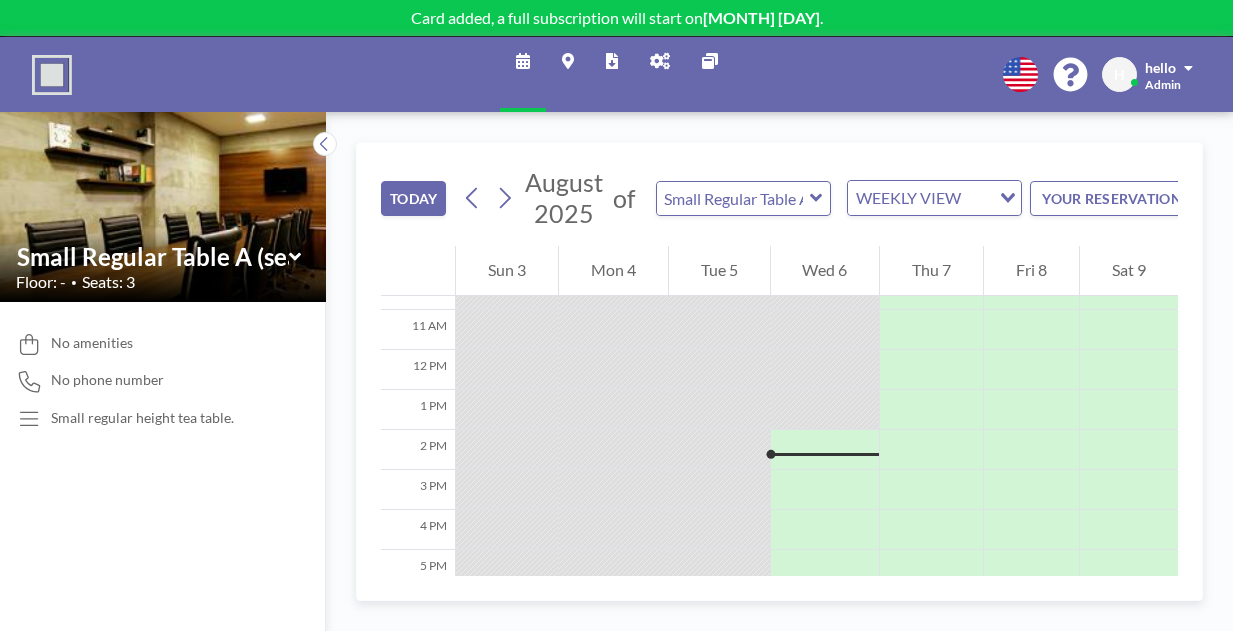 click at bounding box center [660, 61] 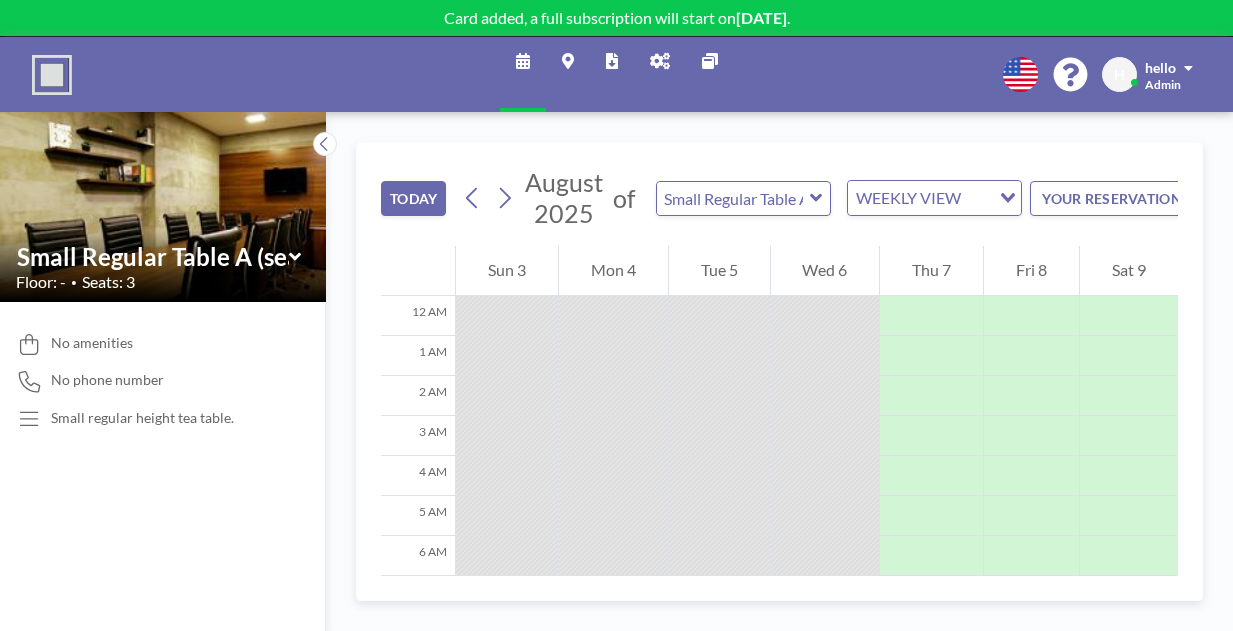 scroll, scrollTop: 0, scrollLeft: 0, axis: both 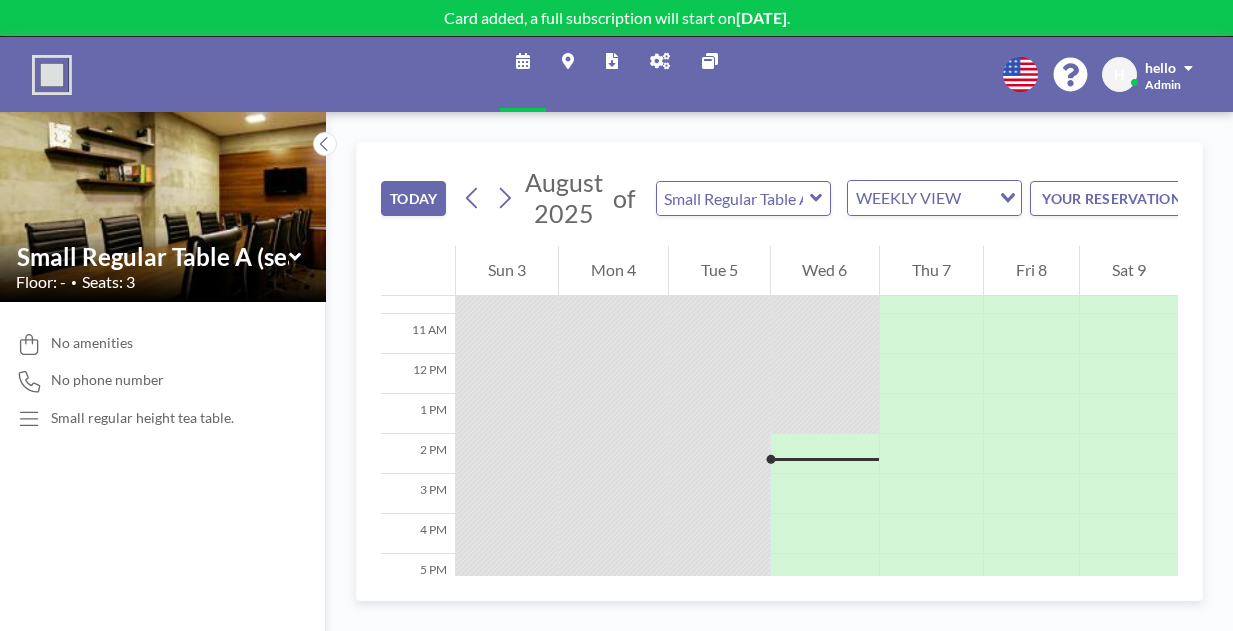 click on "YOUR RESERVATIONS" at bounding box center (1130, 198) 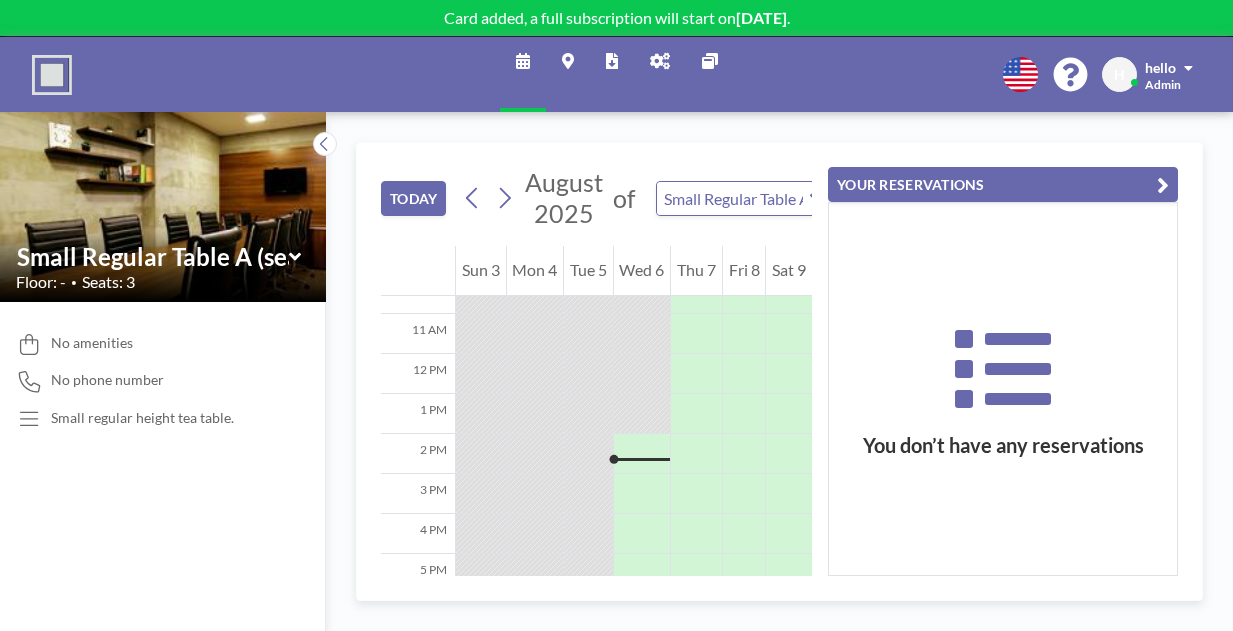 click at bounding box center [1163, 185] 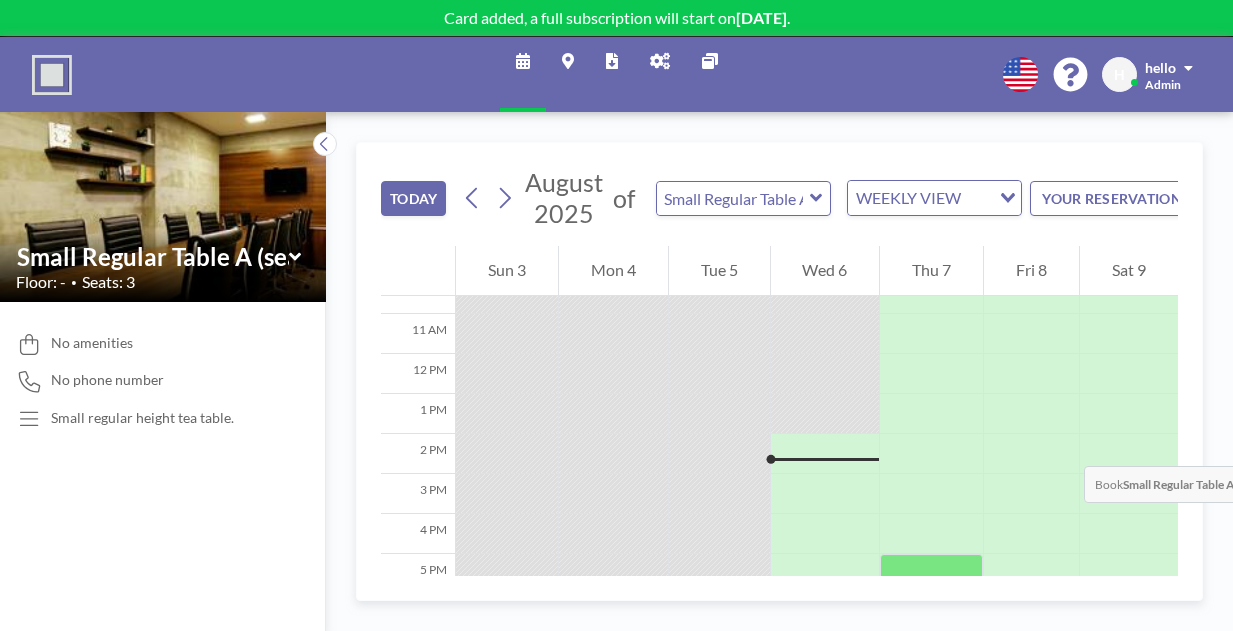 click at bounding box center (931, 574) 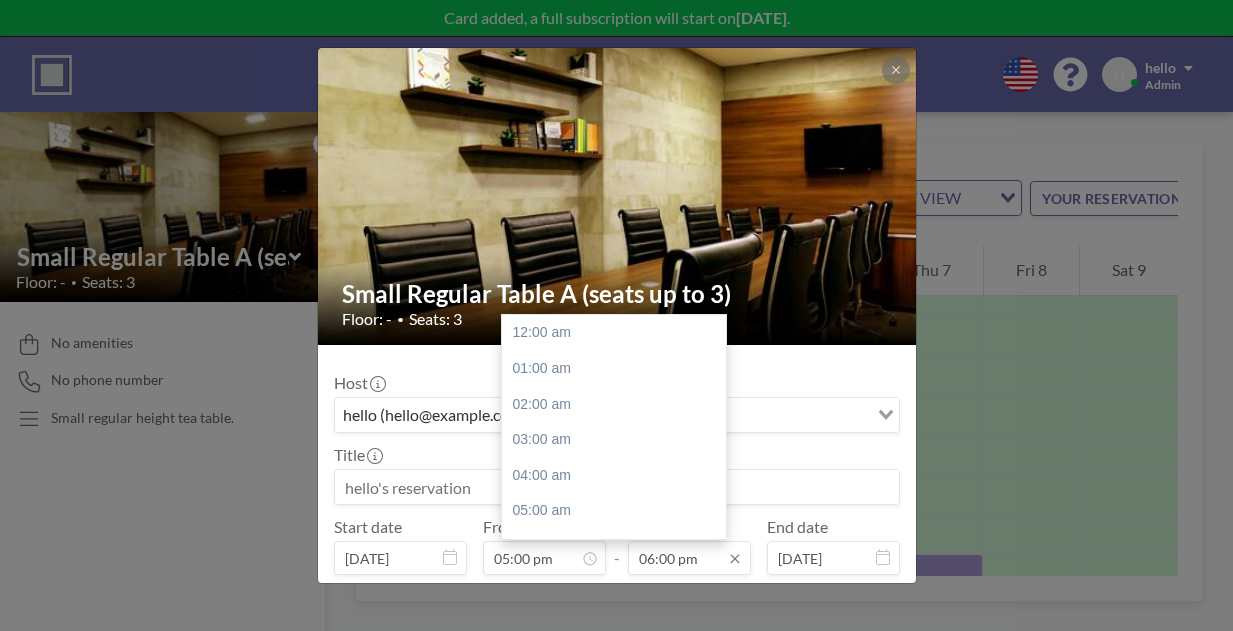 scroll, scrollTop: 542, scrollLeft: 0, axis: vertical 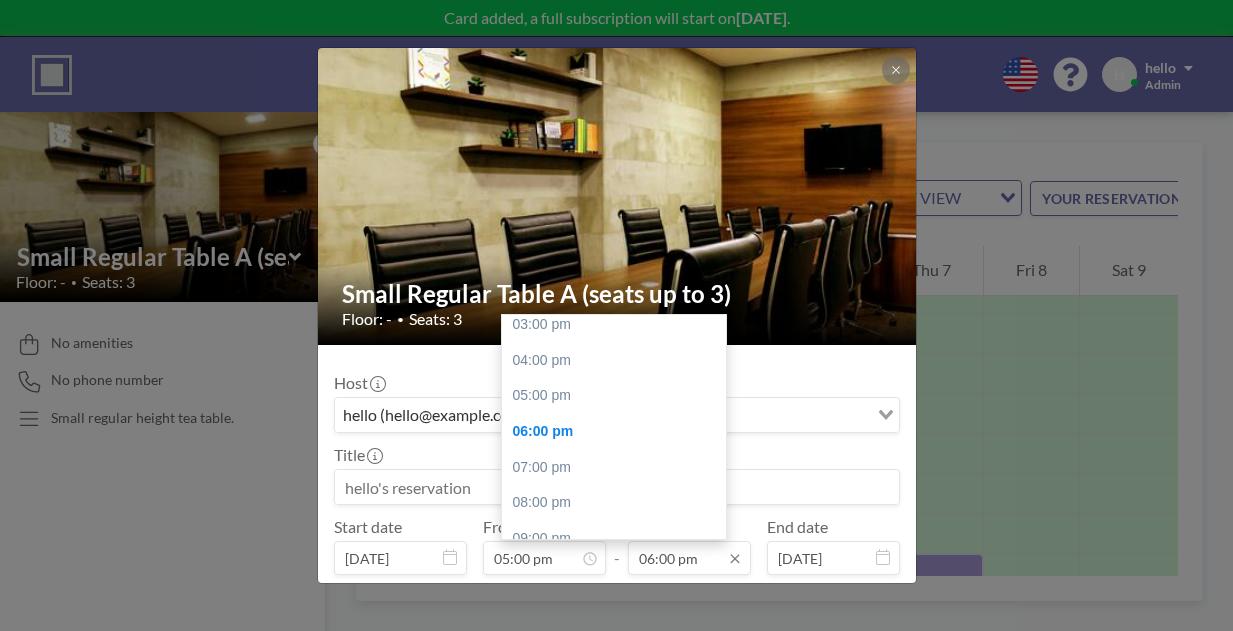 click on "06:00 pm" at bounding box center (689, 558) 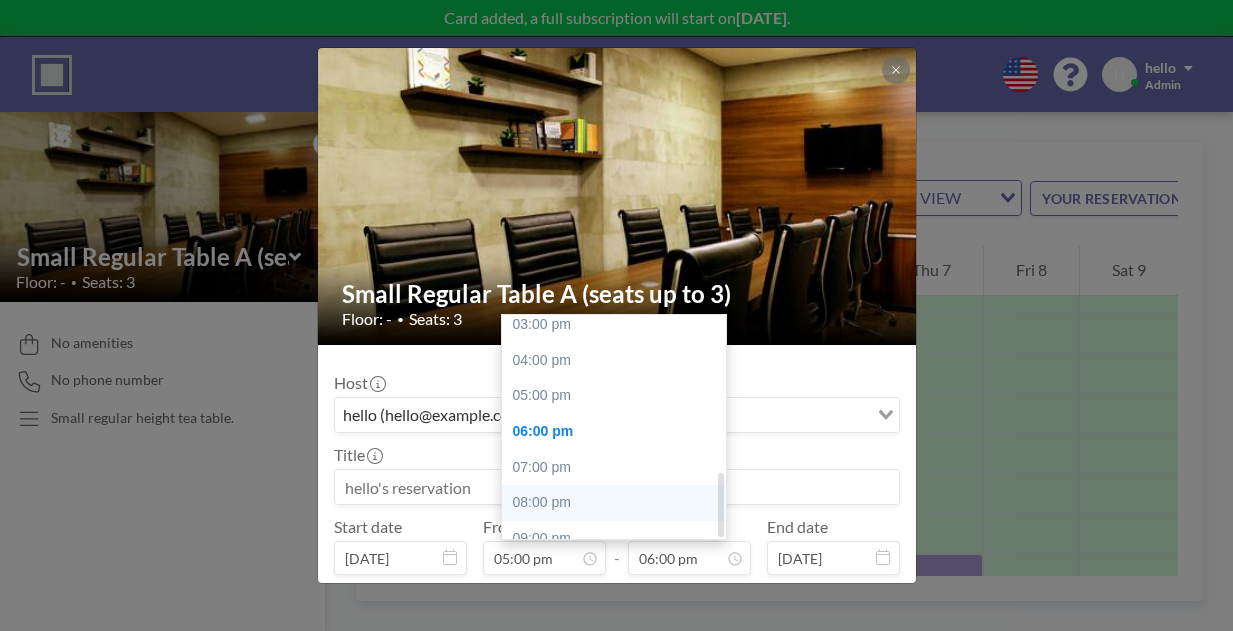 click on "08:00 pm" at bounding box center [619, 503] 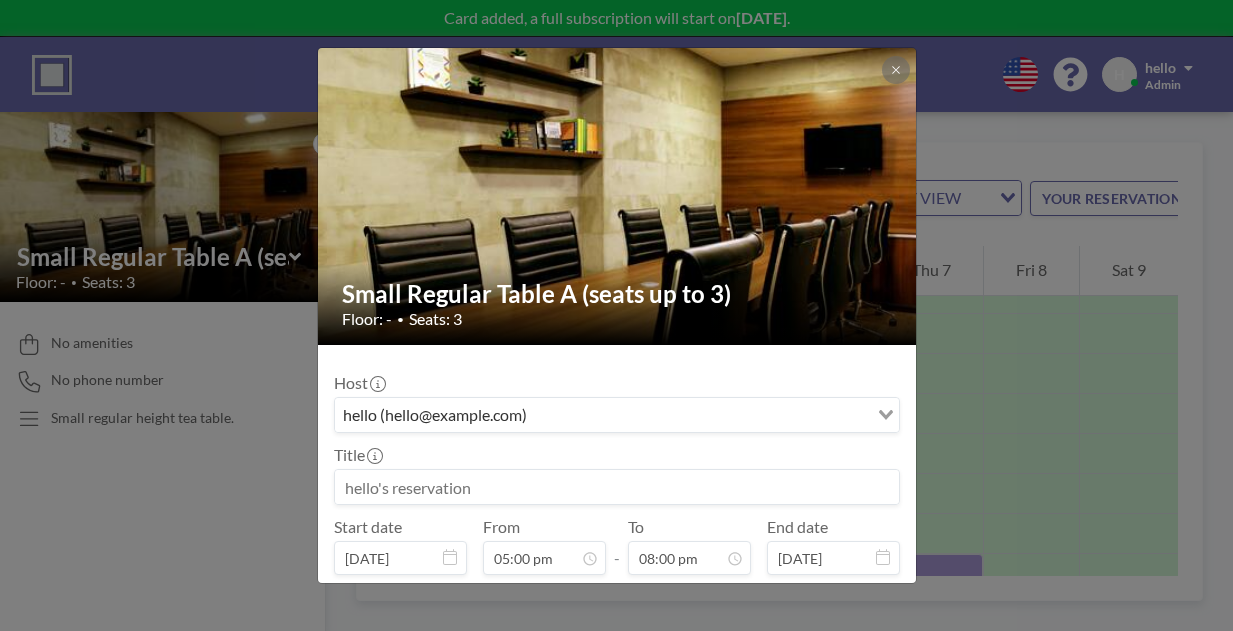 scroll, scrollTop: 542, scrollLeft: 0, axis: vertical 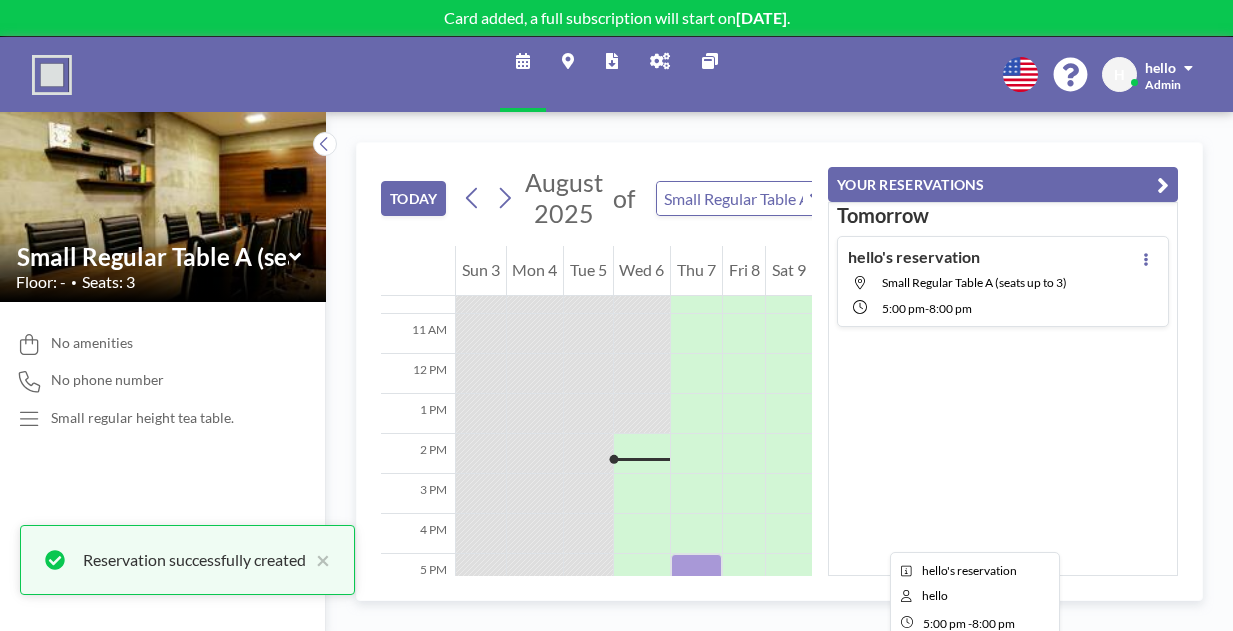 click at bounding box center [696, 614] 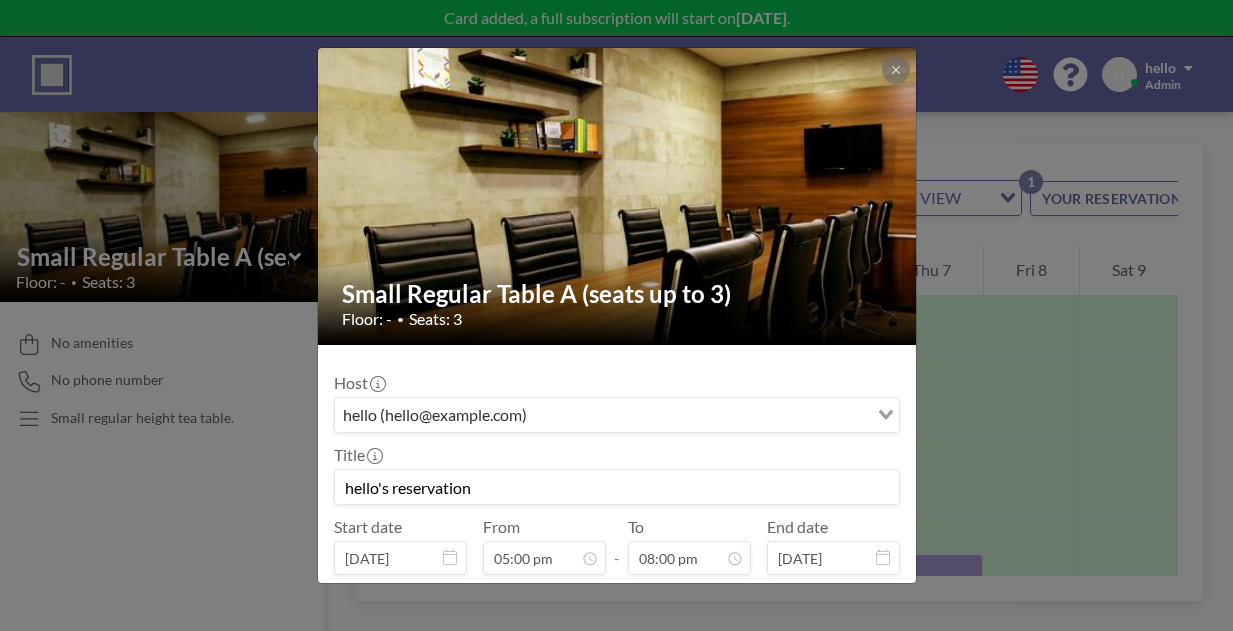 scroll, scrollTop: 542, scrollLeft: 0, axis: vertical 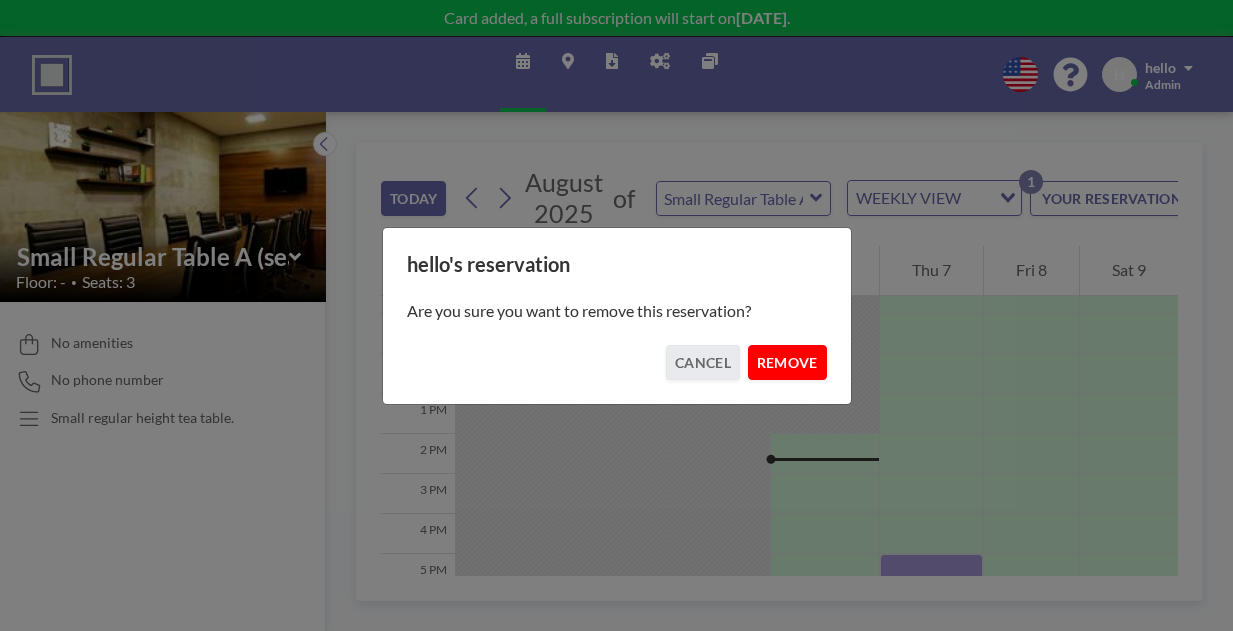 click on "REMOVE" at bounding box center [787, 362] 